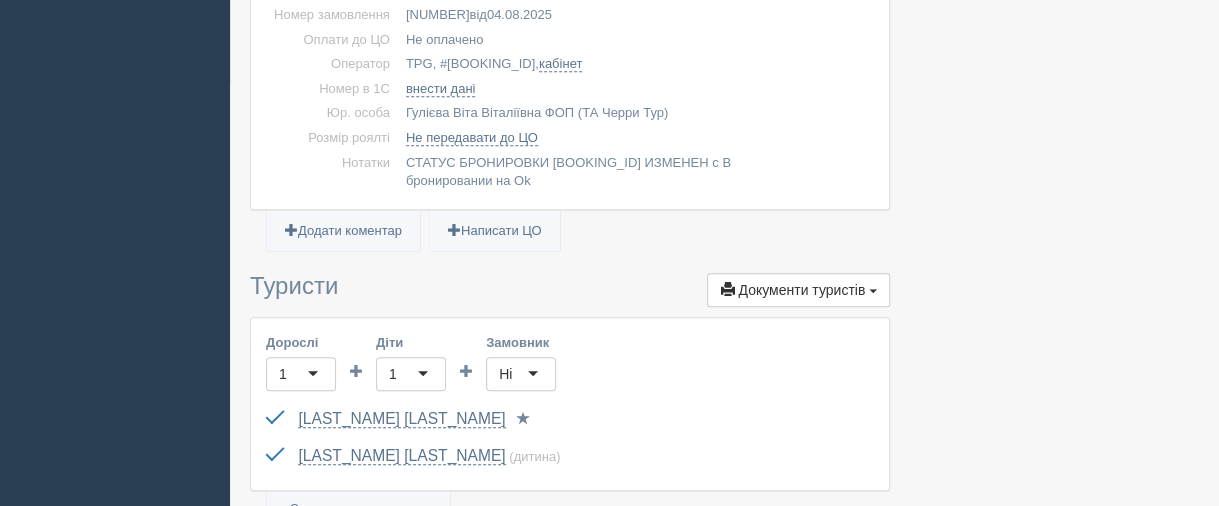 scroll, scrollTop: 0, scrollLeft: 0, axis: both 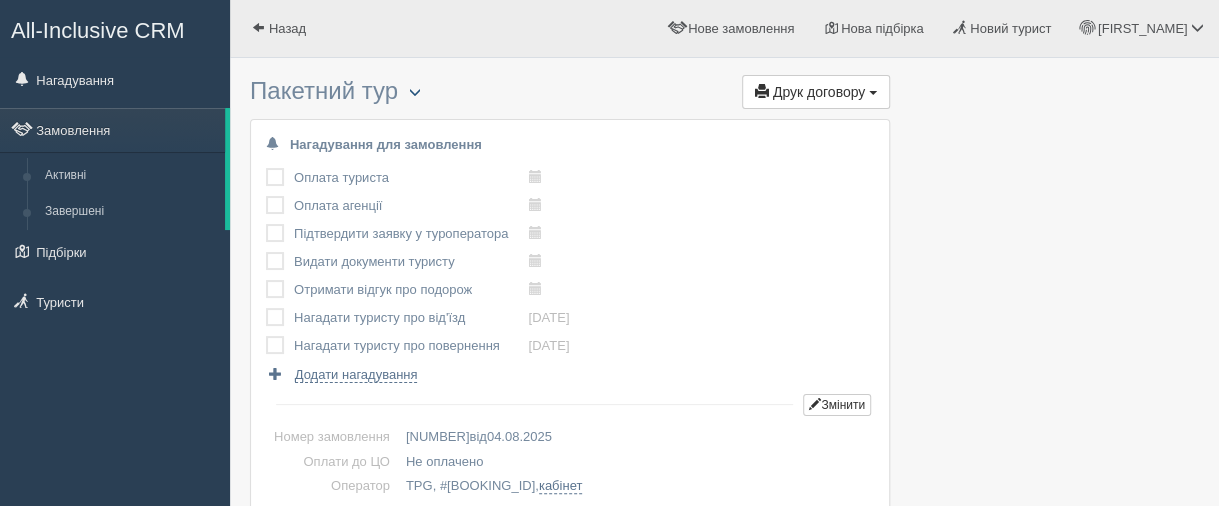 click at bounding box center [415, 92] 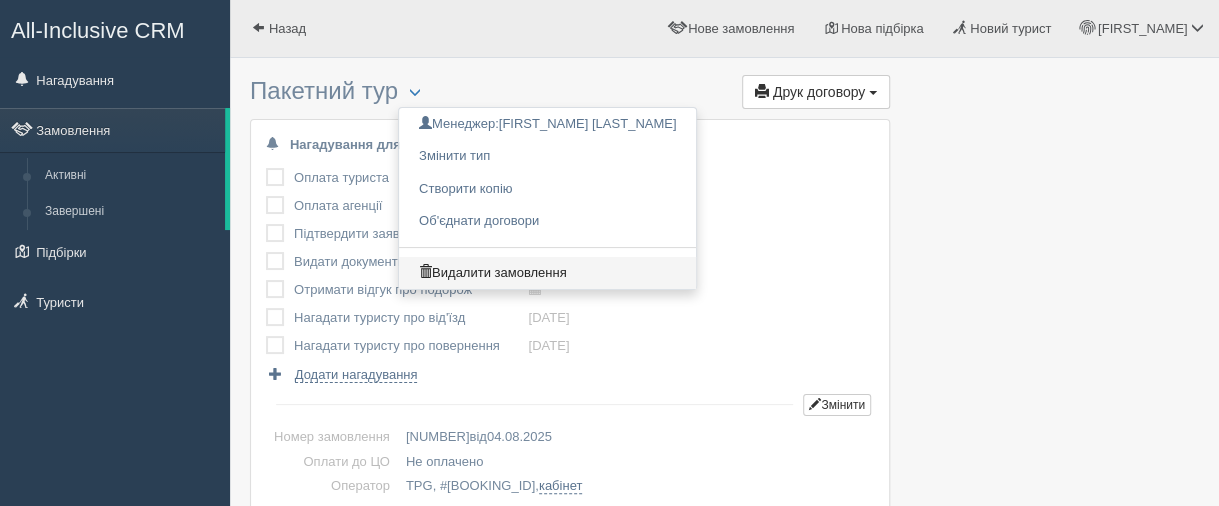 click on "Видалити замовлення" at bounding box center (547, 273) 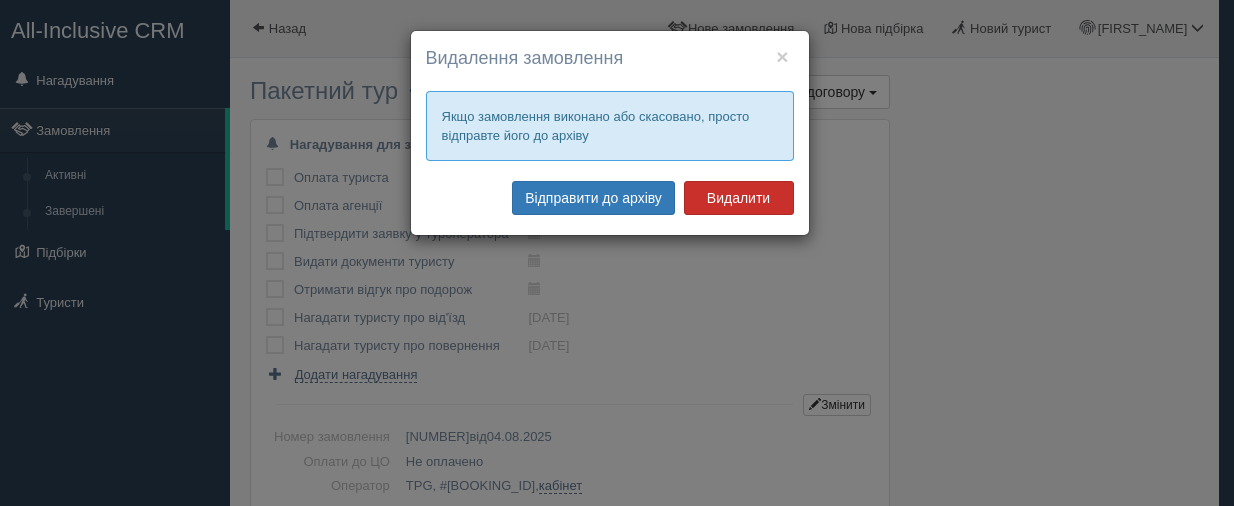 click on "Видалити" at bounding box center [739, 198] 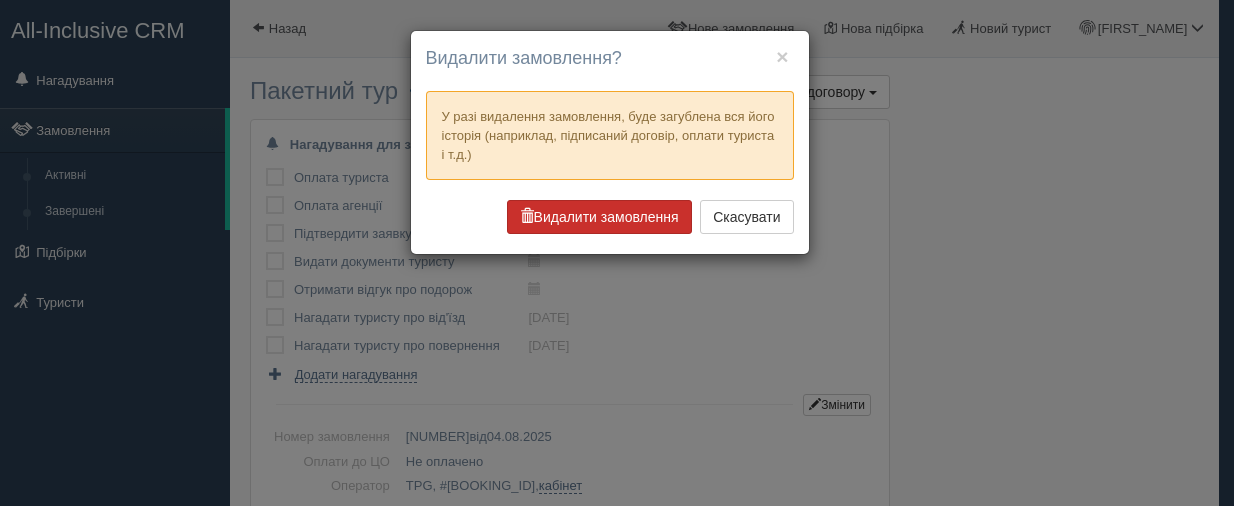 click on "Видалити замовлення" at bounding box center (599, 217) 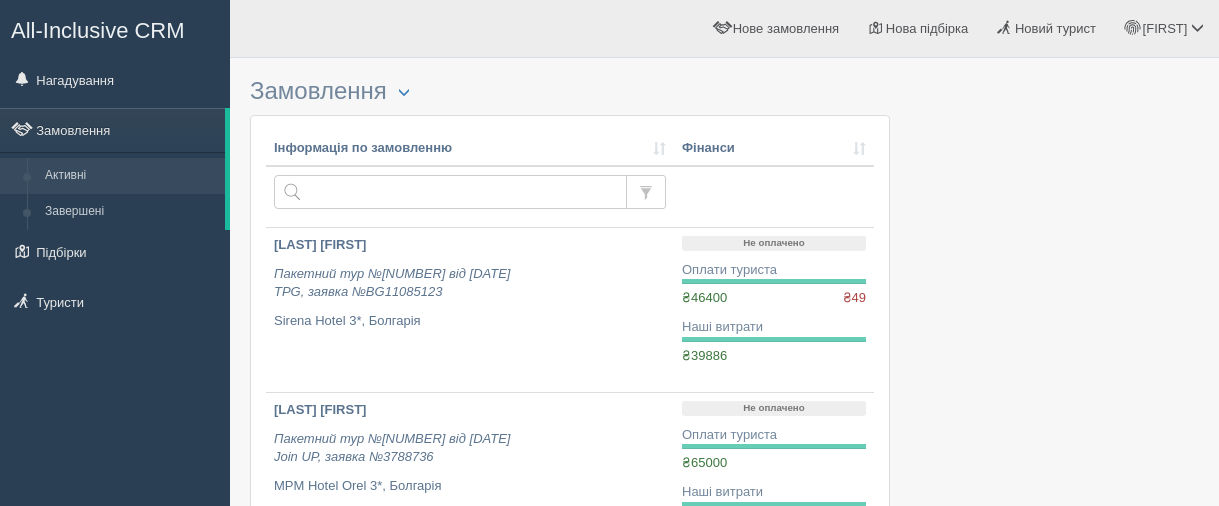 scroll, scrollTop: 0, scrollLeft: 0, axis: both 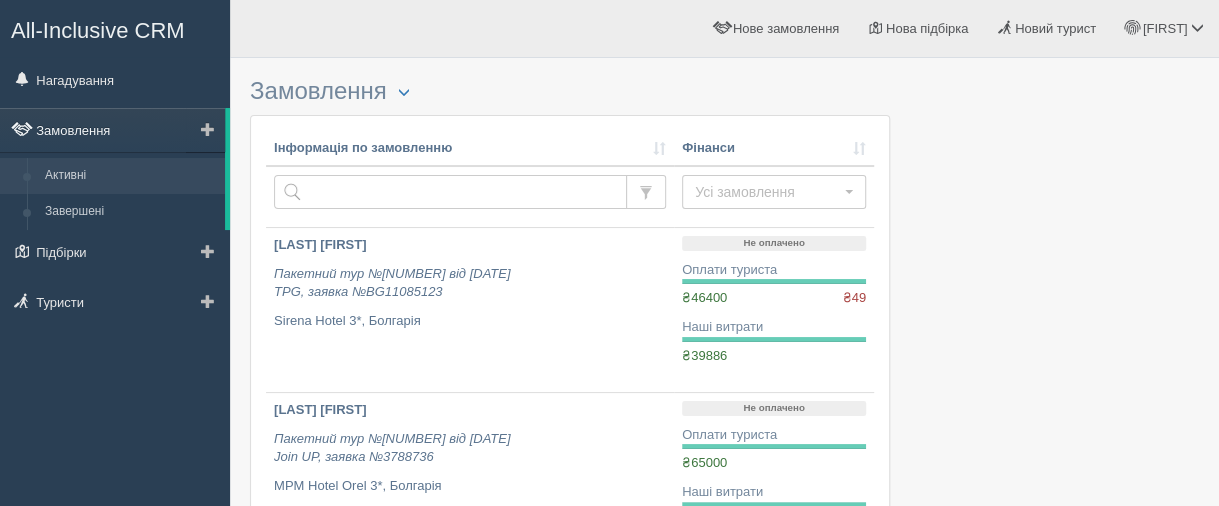 click on "Замовлення" at bounding box center [112, 130] 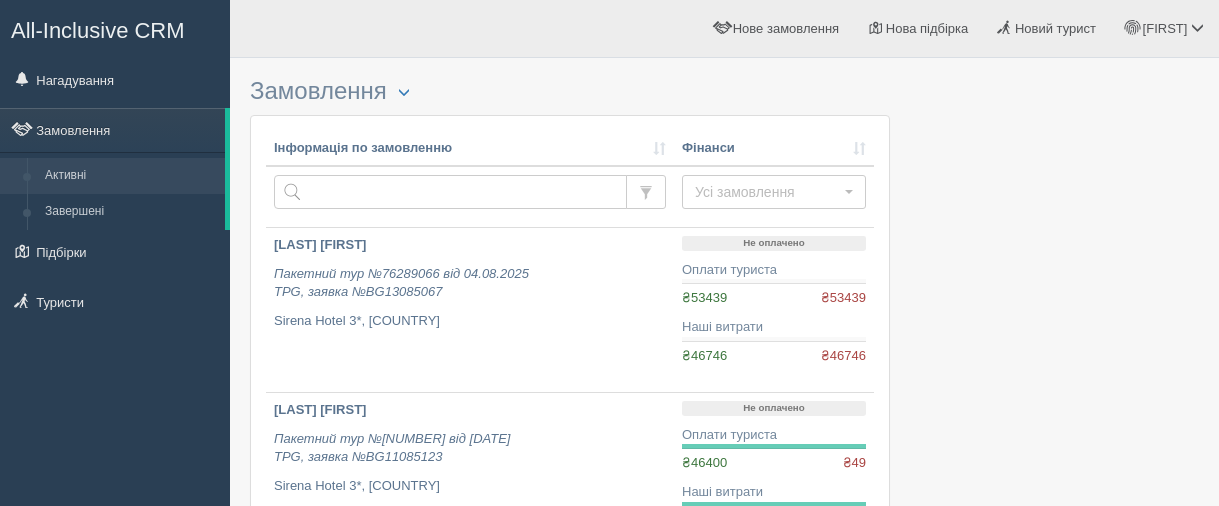 scroll, scrollTop: 0, scrollLeft: 0, axis: both 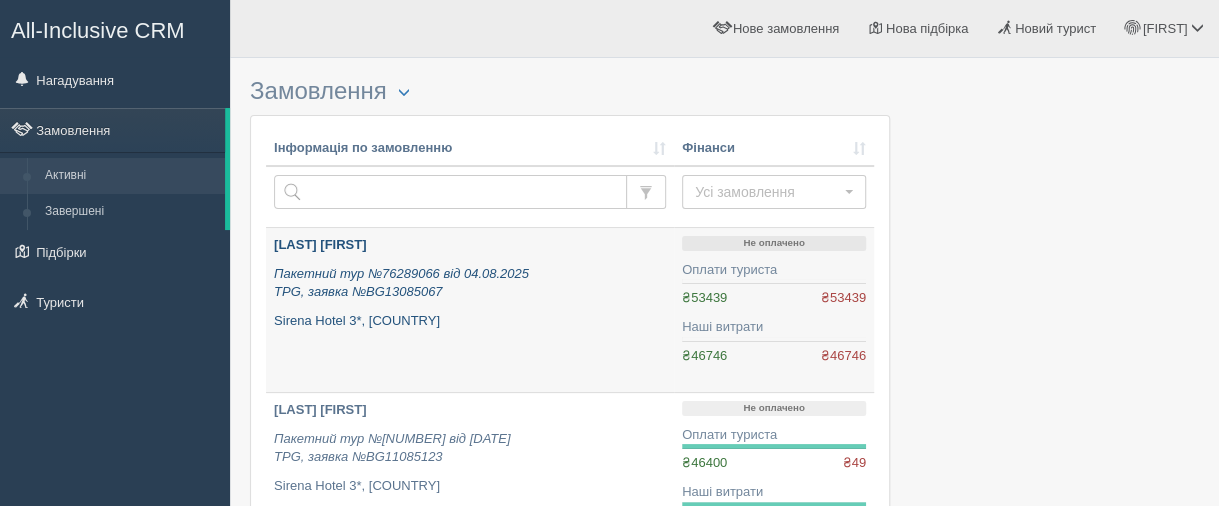 click on "[LAST] [FIRST]
Пакетний тур №[NUMBER] від [DATE]
TPG, заявка №BG13085067
Sirena Hotel 3*, [COUNTRY]" at bounding box center [470, 310] 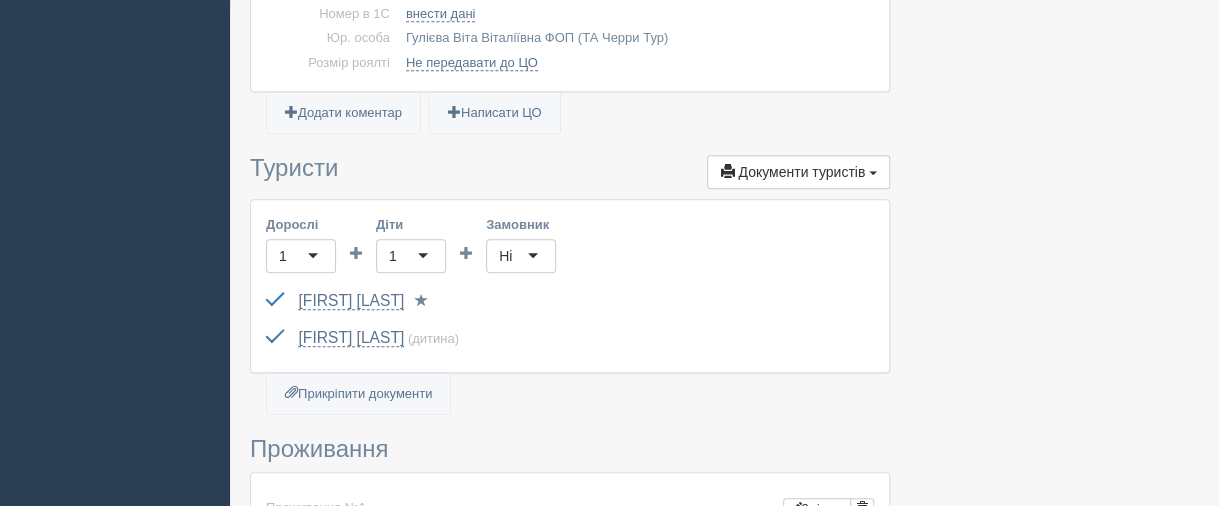 scroll, scrollTop: 500, scrollLeft: 0, axis: vertical 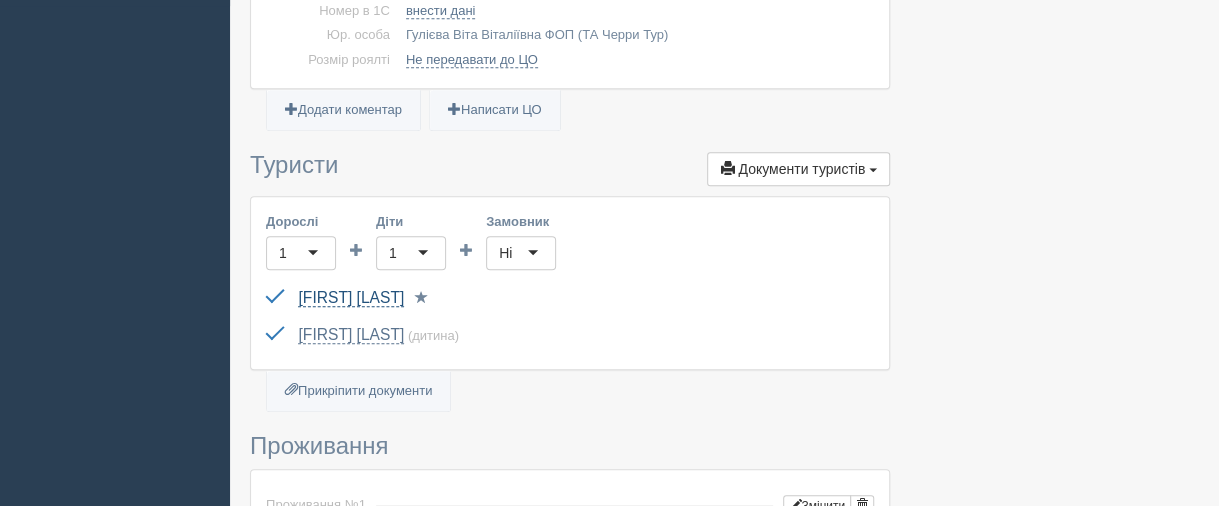 click on "[FIRST] [LAST]" at bounding box center [351, 298] 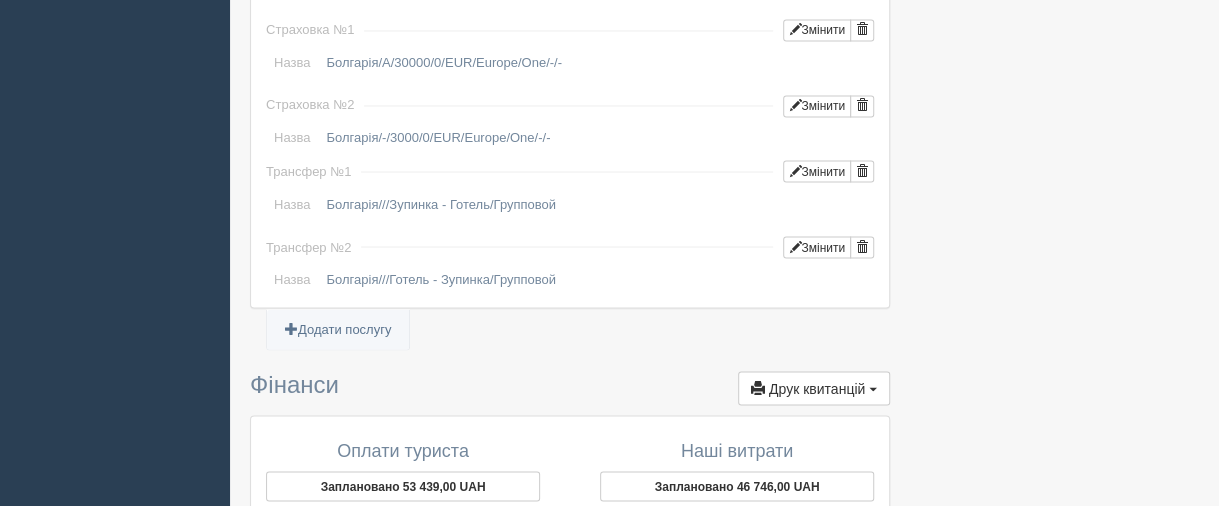 scroll, scrollTop: 1700, scrollLeft: 0, axis: vertical 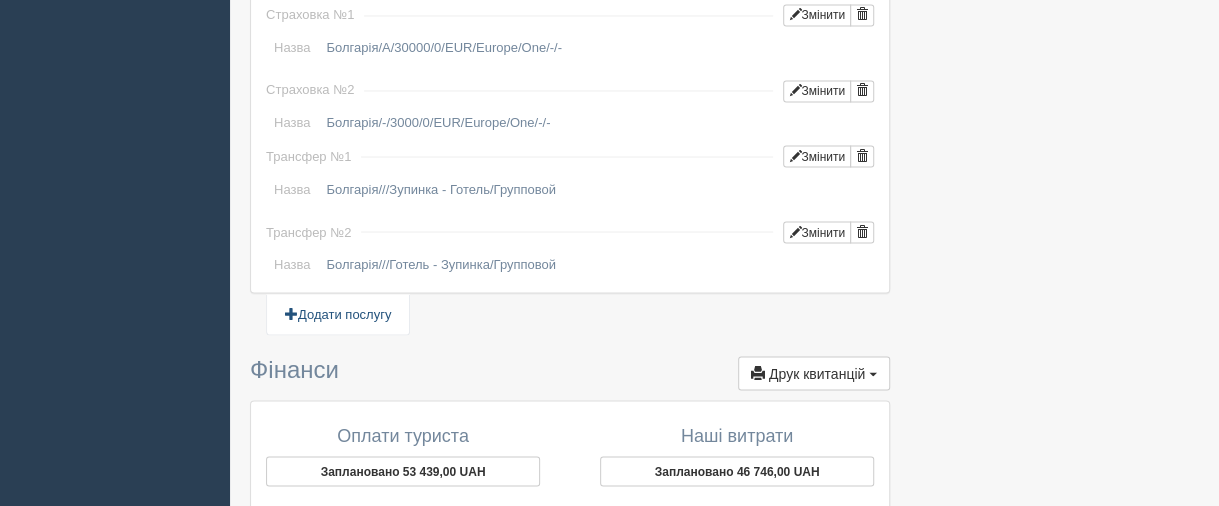 click on "Додати послугу" at bounding box center (338, 314) 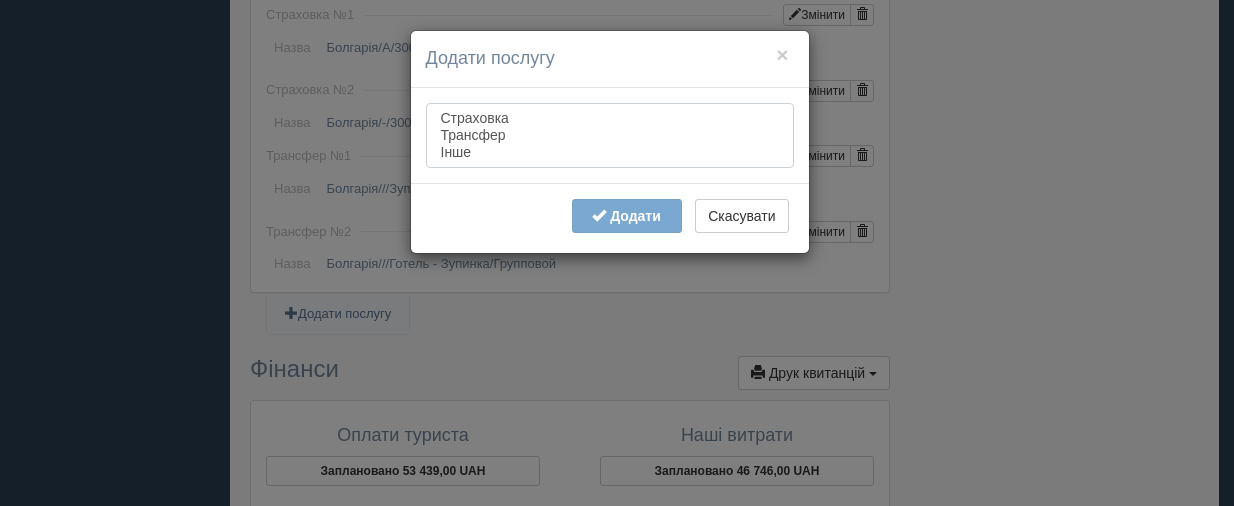select on "other" 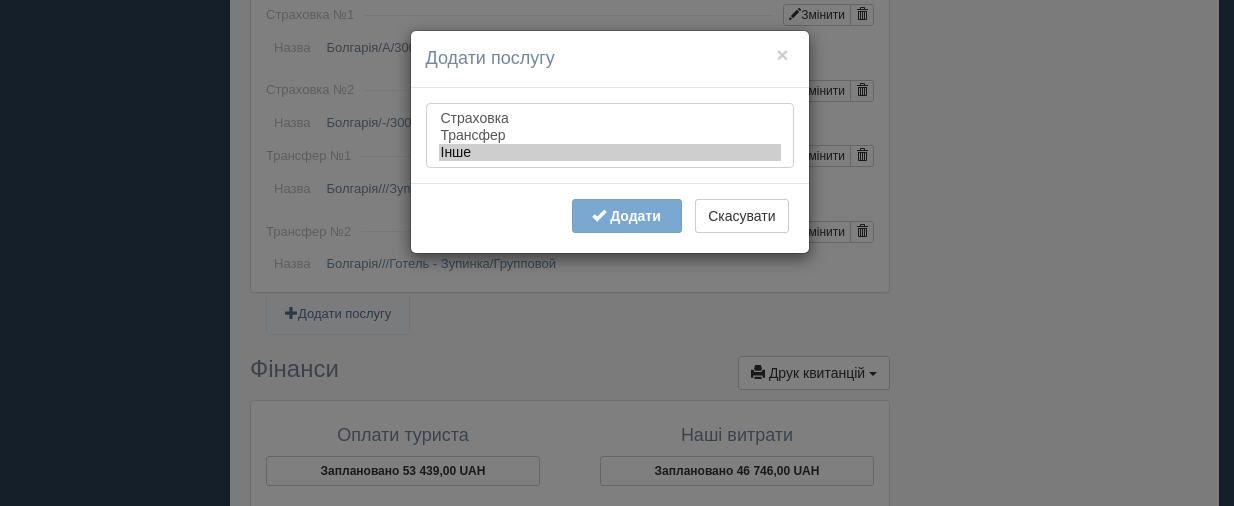 click on "Інше" at bounding box center (610, 152) 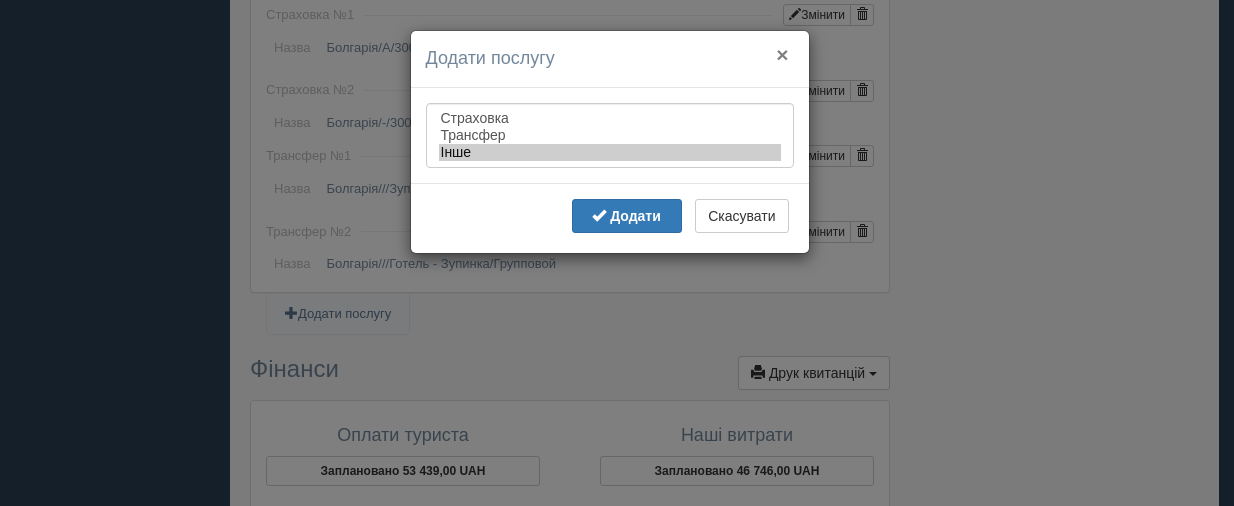 click on "×" at bounding box center [782, 54] 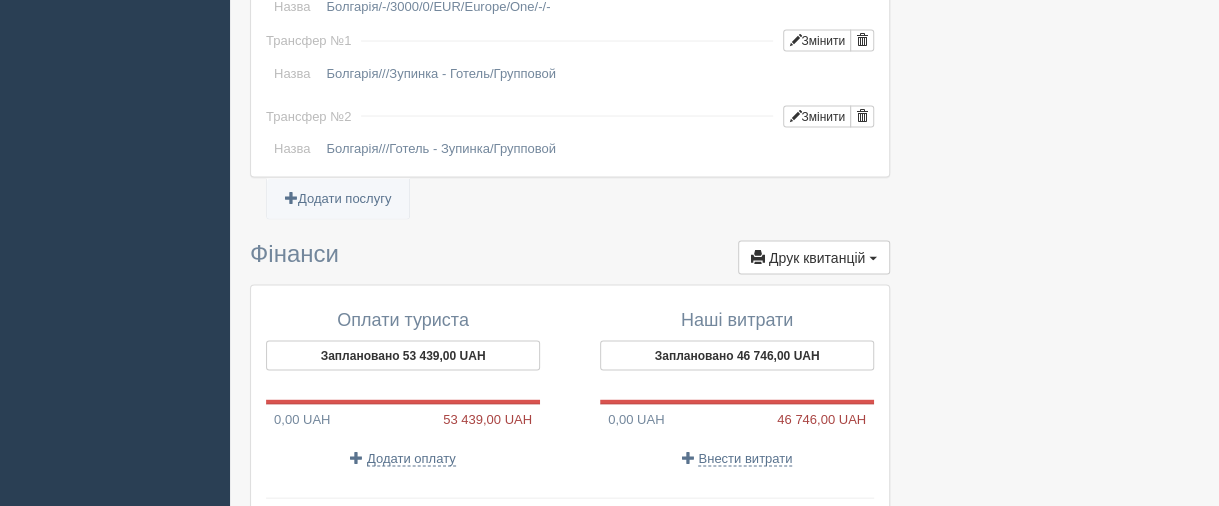 scroll, scrollTop: 1900, scrollLeft: 0, axis: vertical 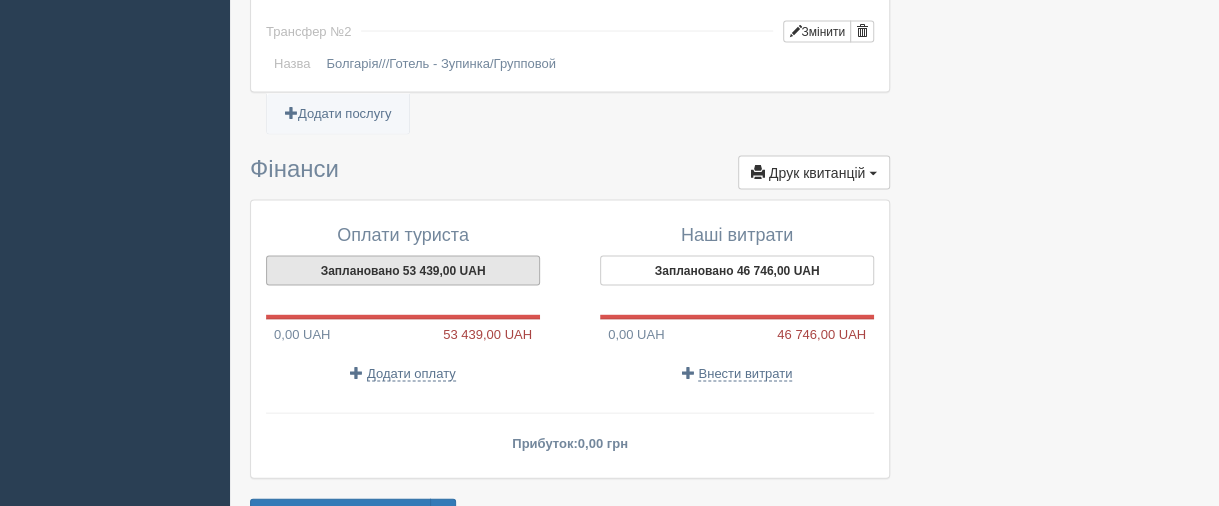 click on "Заплановано 53 439,00 UAH" at bounding box center (403, 271) 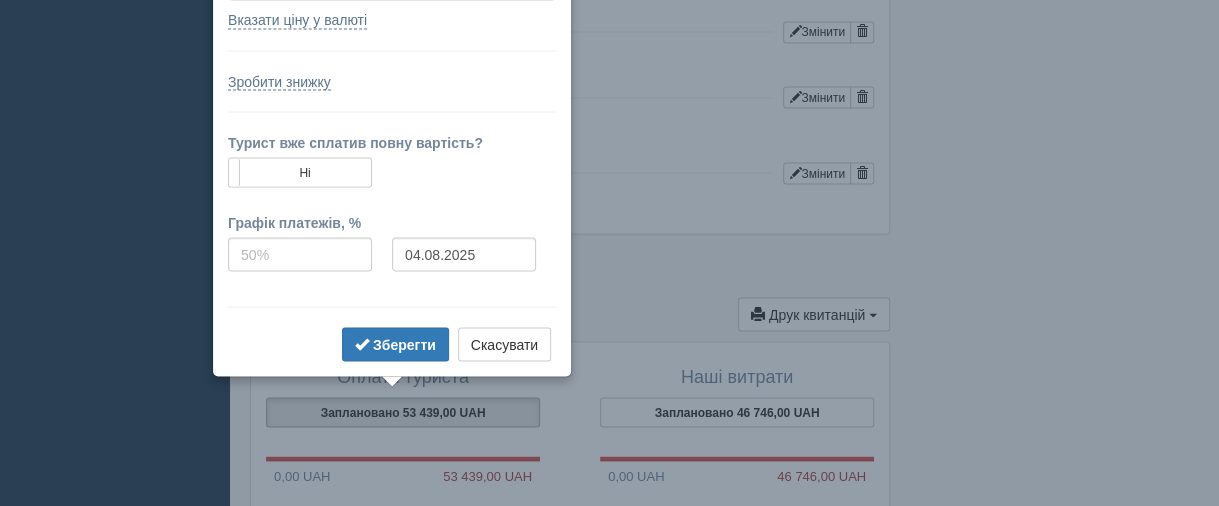 scroll, scrollTop: 1656, scrollLeft: 0, axis: vertical 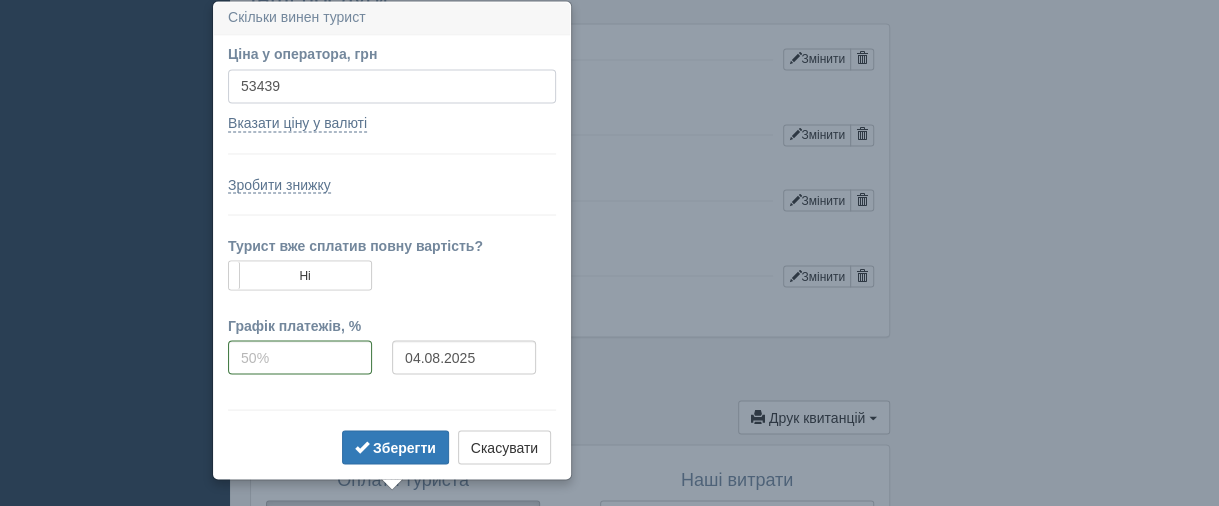 click on "53439" at bounding box center [392, 86] 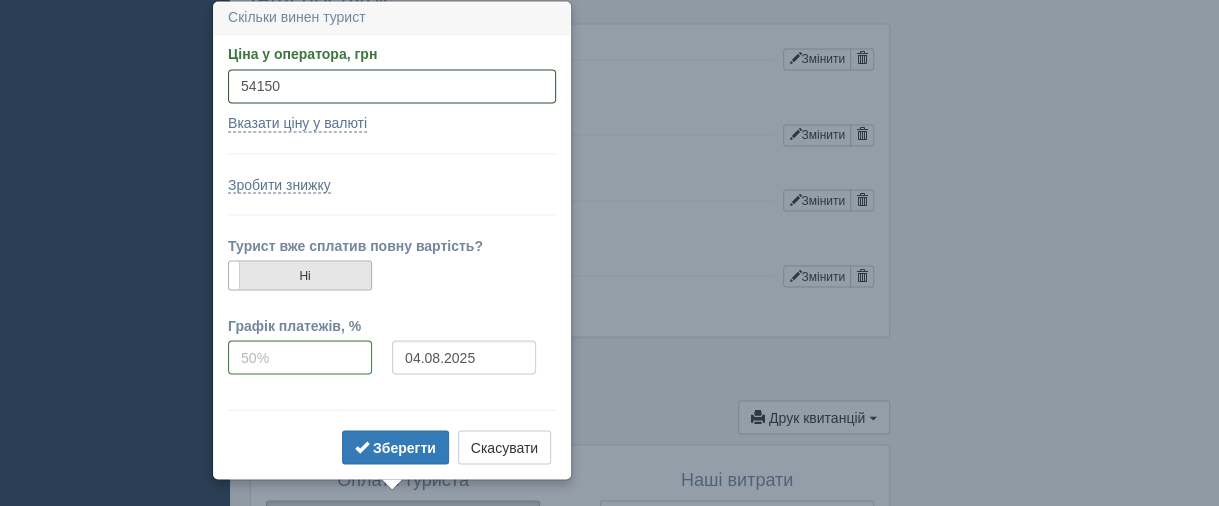 type on "54150" 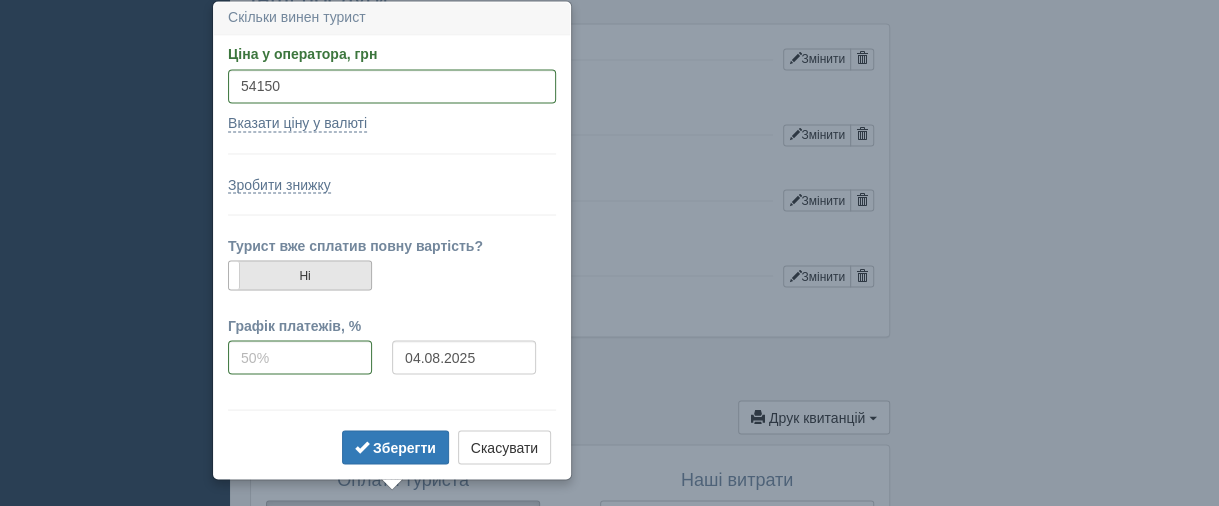 click on "Ні" at bounding box center (300, 275) 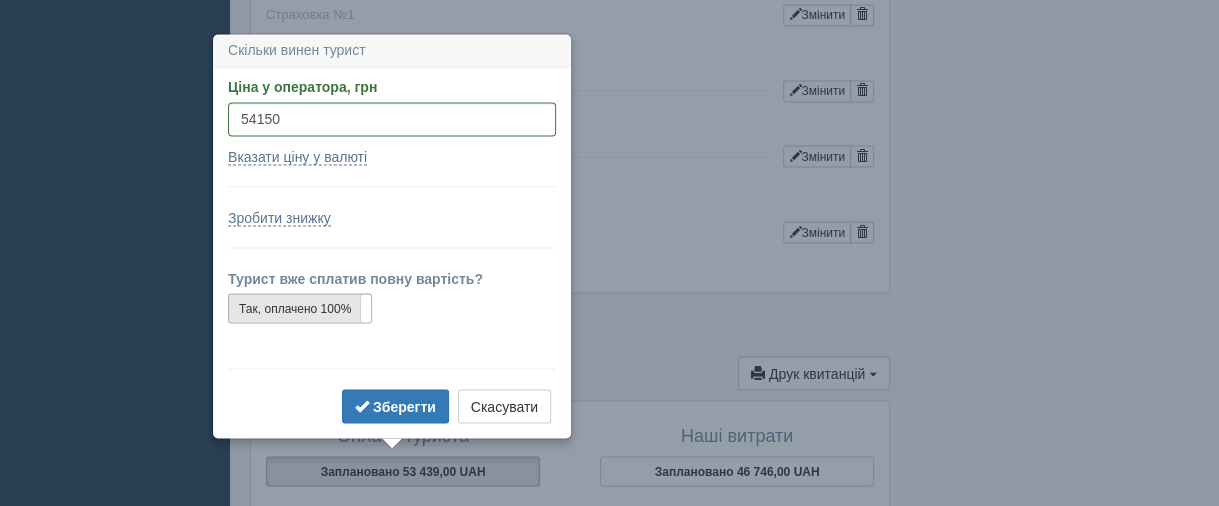 scroll, scrollTop: 1733, scrollLeft: 0, axis: vertical 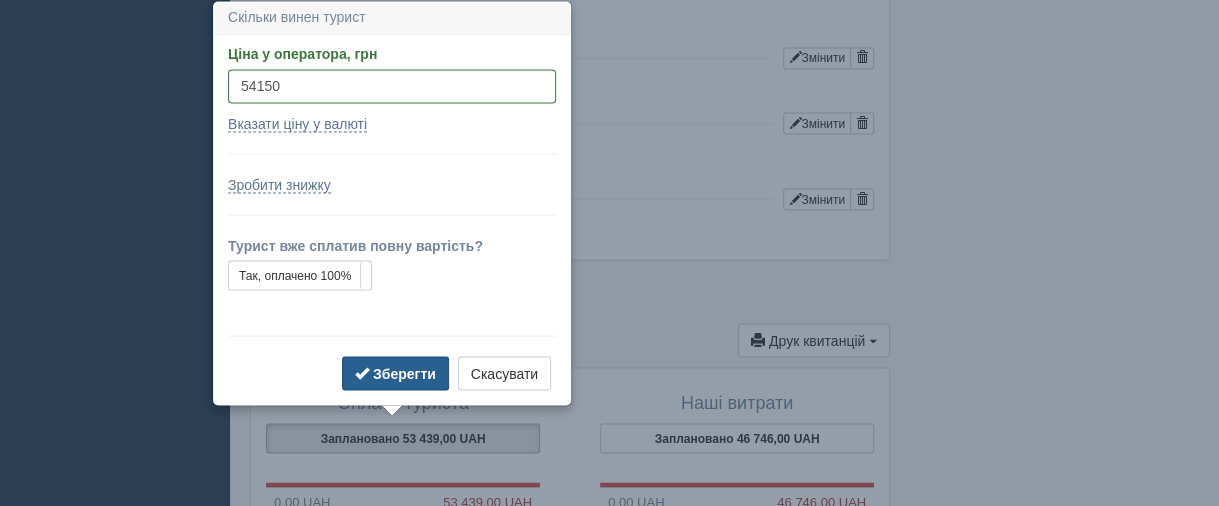 click on "Зберегти" at bounding box center [404, 373] 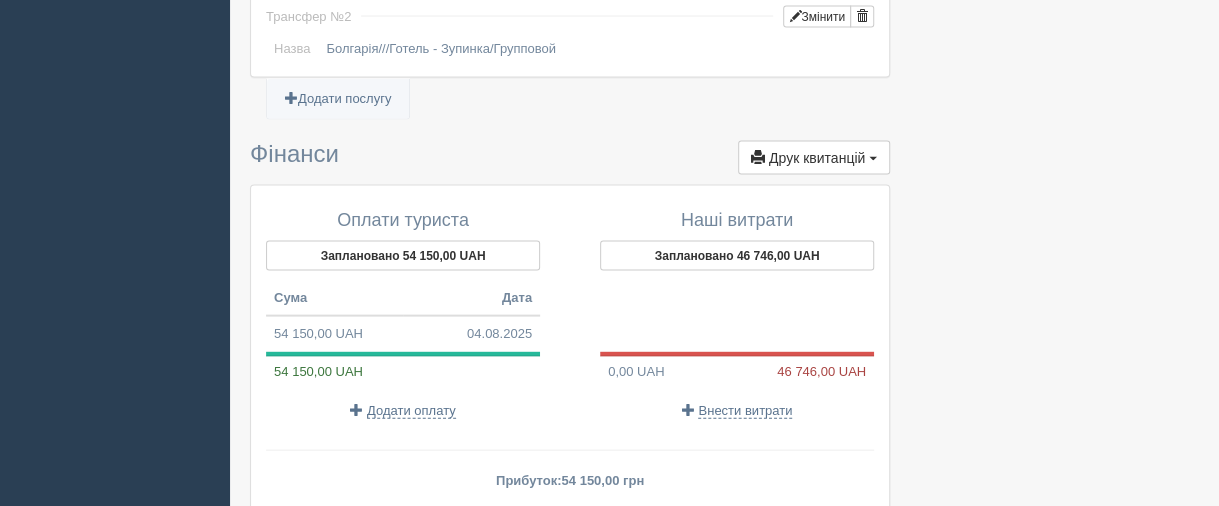 scroll, scrollTop: 2033, scrollLeft: 0, axis: vertical 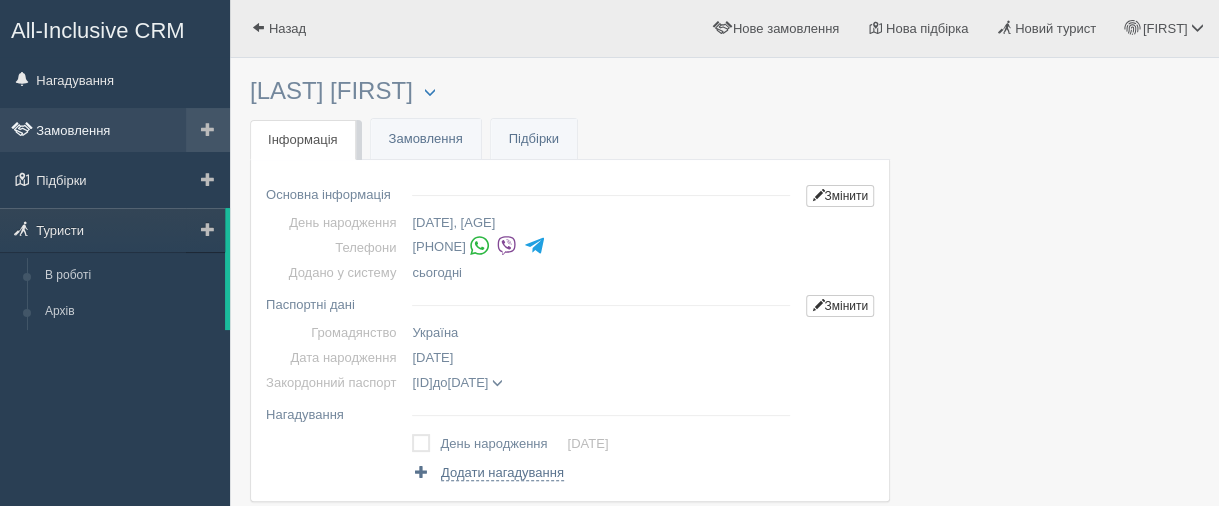 click on "Замовлення" at bounding box center (115, 130) 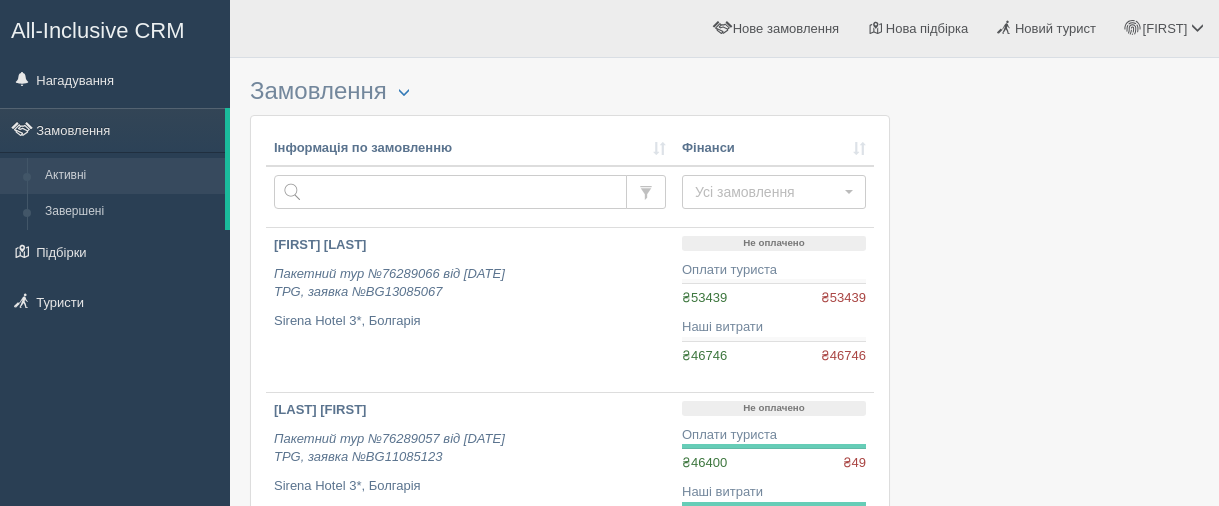 scroll, scrollTop: 0, scrollLeft: 0, axis: both 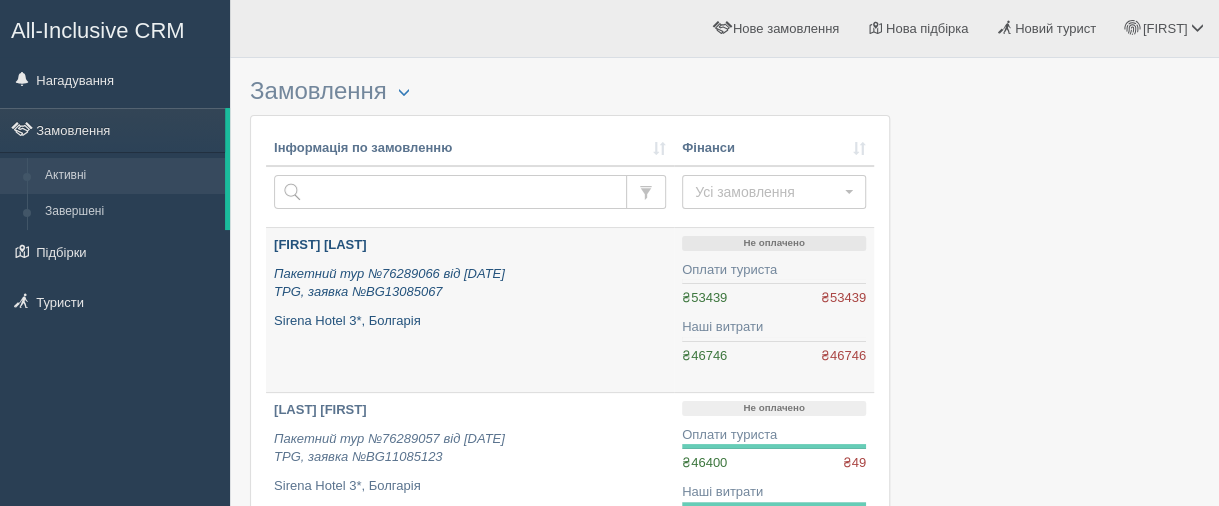 click on "[LAST] [FIRST]" at bounding box center [320, 244] 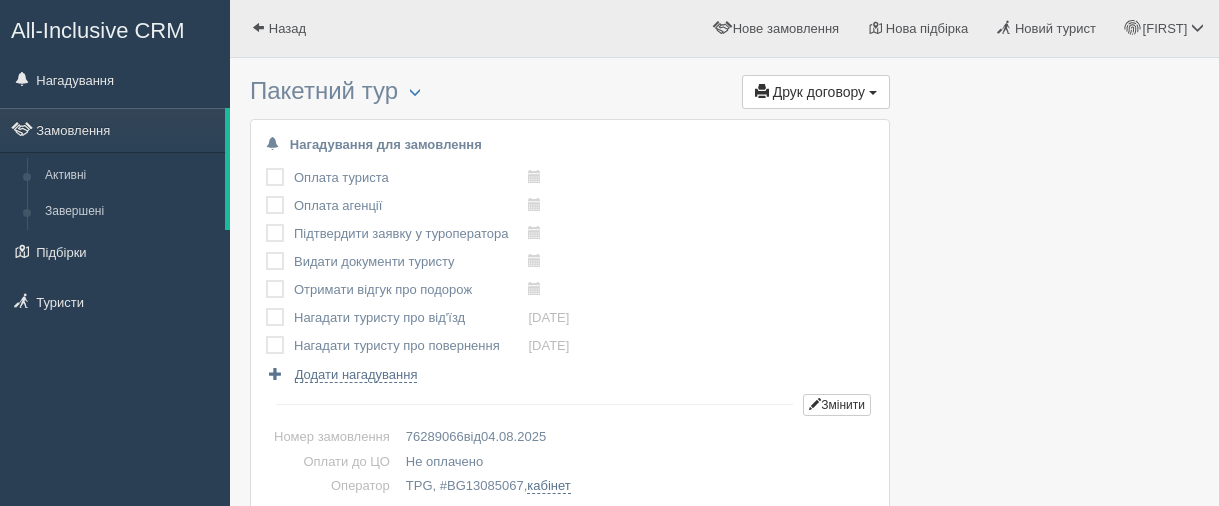 scroll, scrollTop: 0, scrollLeft: 0, axis: both 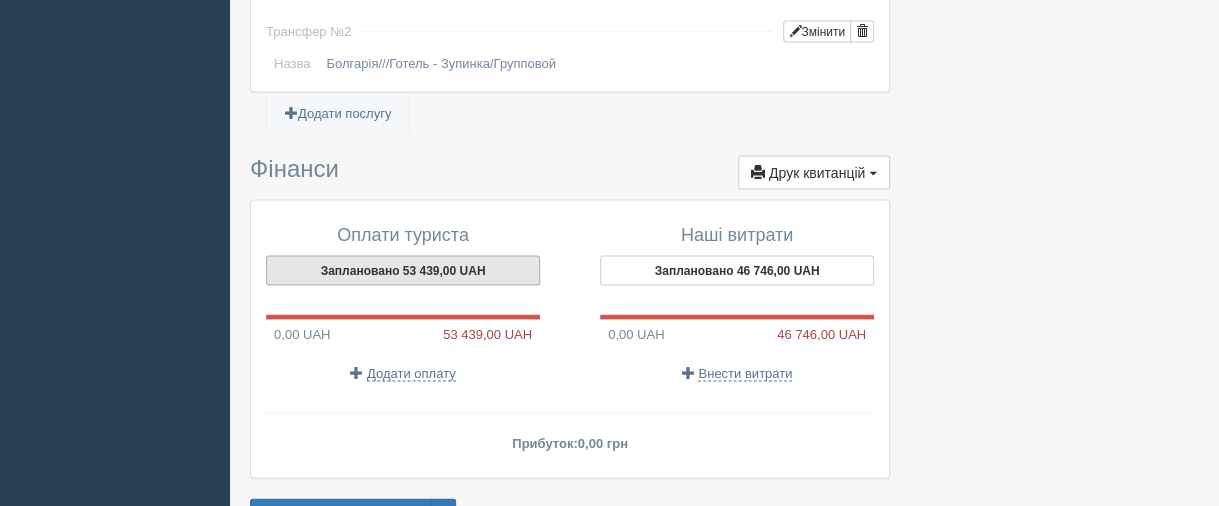 click on "Заплановано 53 439,00 UAH" at bounding box center [403, 271] 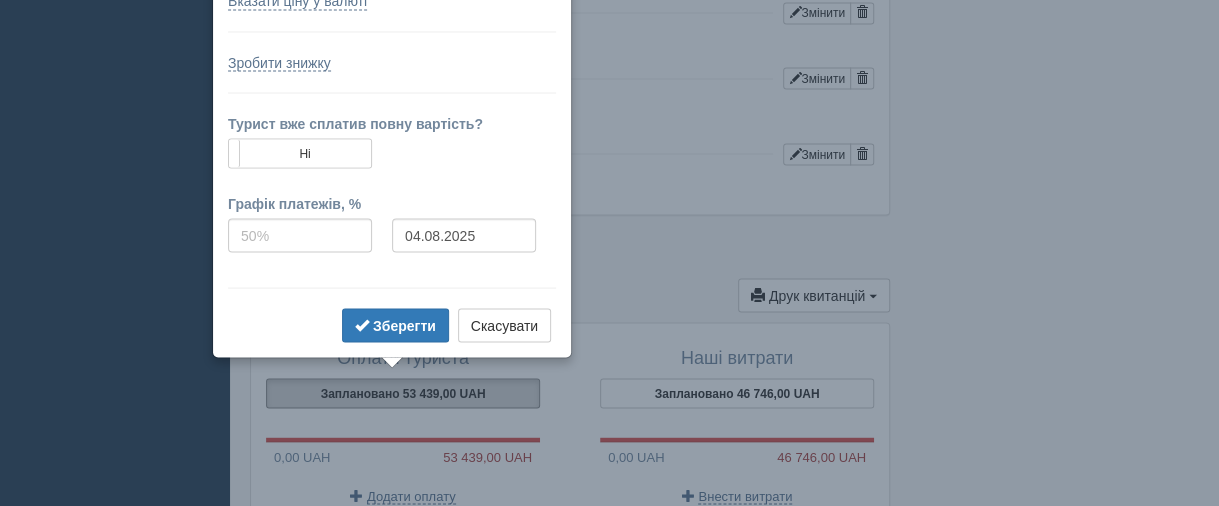 scroll, scrollTop: 1656, scrollLeft: 0, axis: vertical 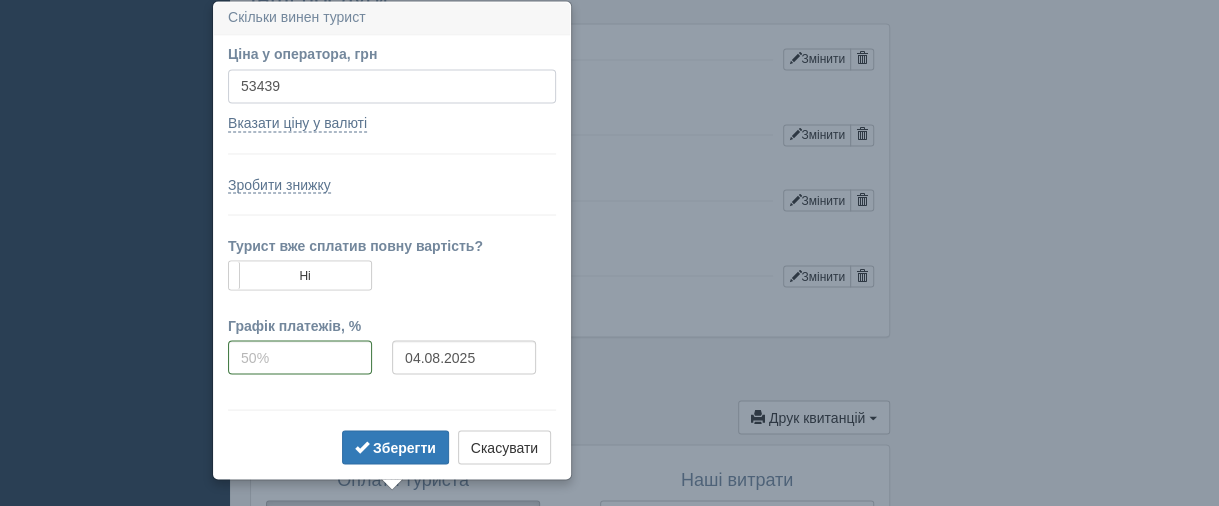 click on "53439" at bounding box center [392, 86] 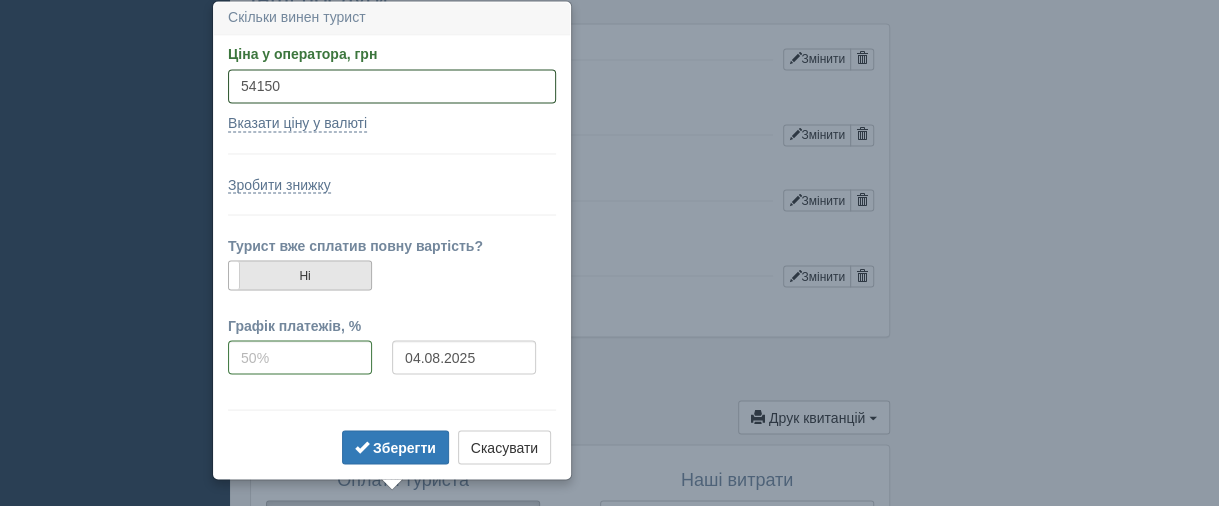 type on "54150" 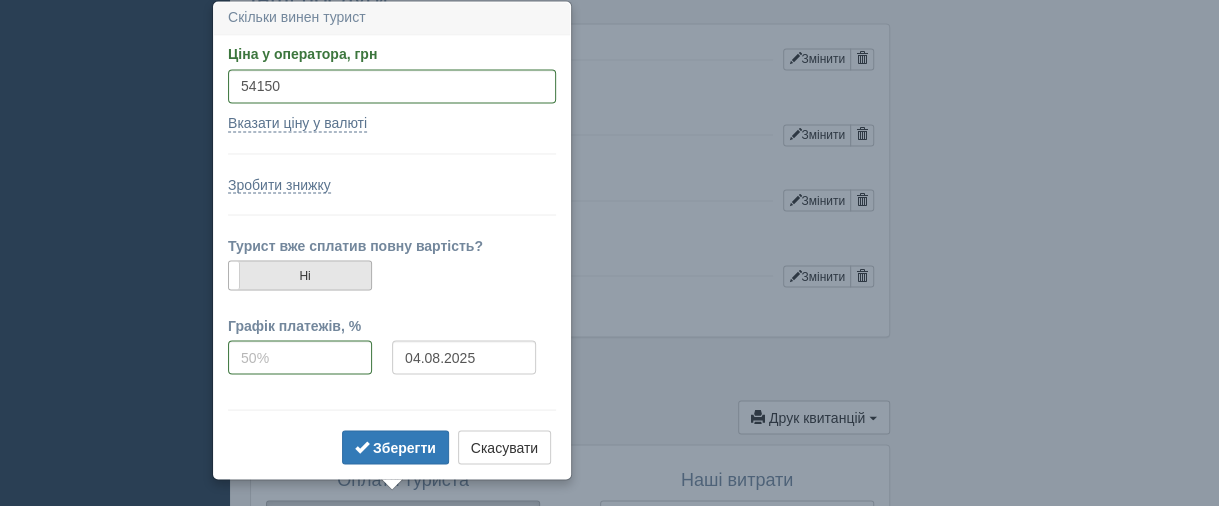 click on "Ні" at bounding box center [300, 275] 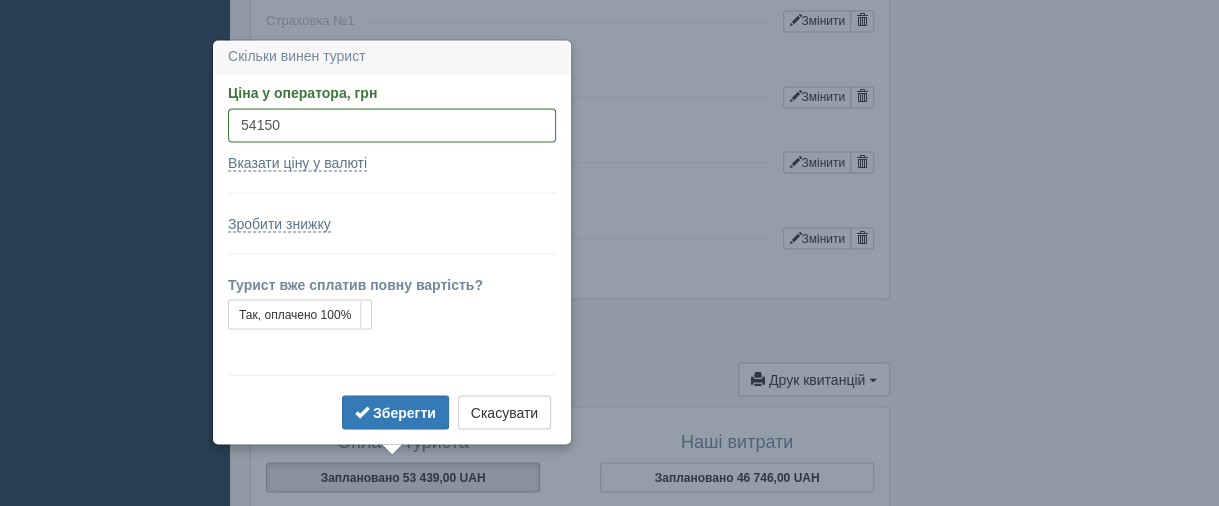 scroll, scrollTop: 1733, scrollLeft: 0, axis: vertical 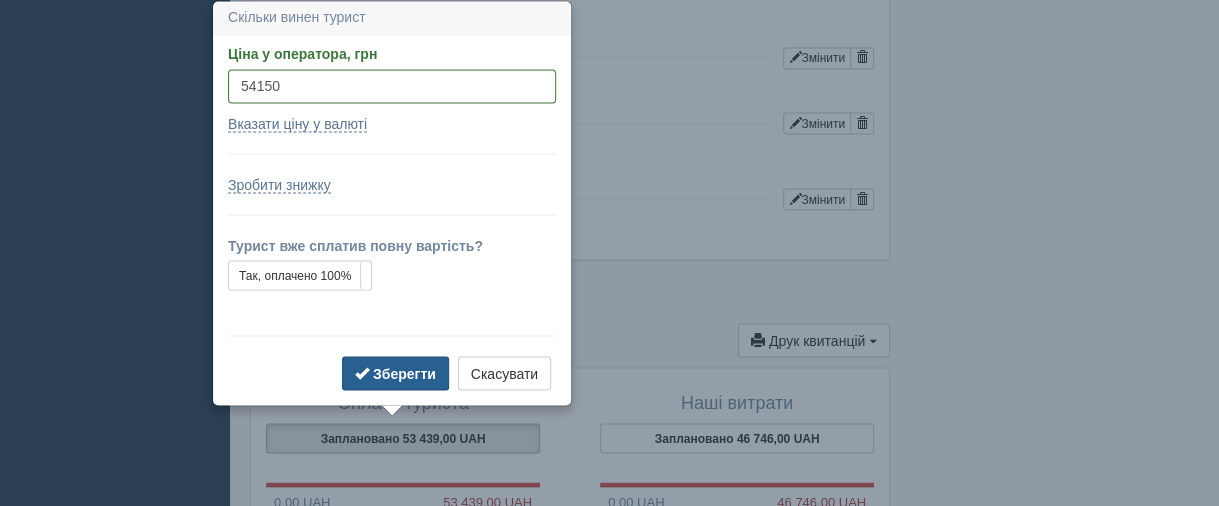 click on "Зберегти" at bounding box center [404, 373] 